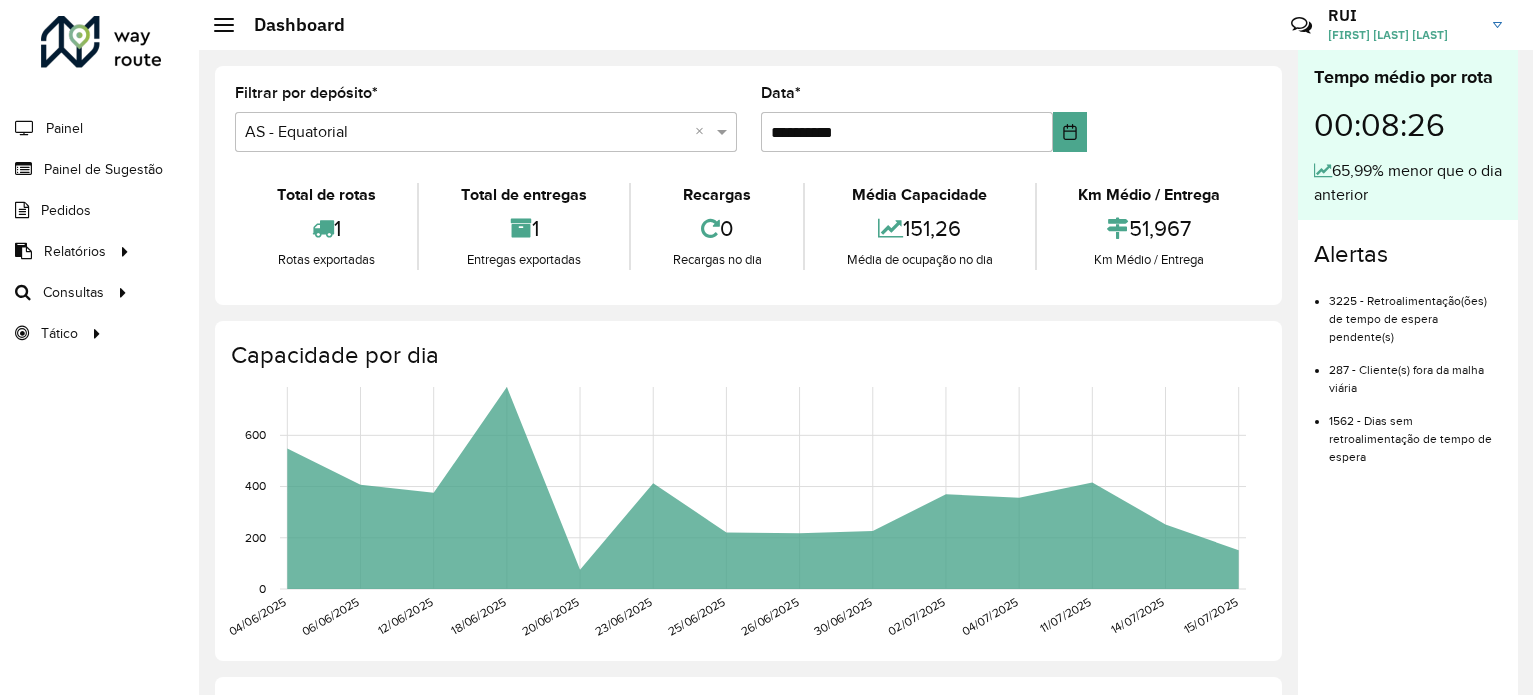 scroll, scrollTop: 0, scrollLeft: 0, axis: both 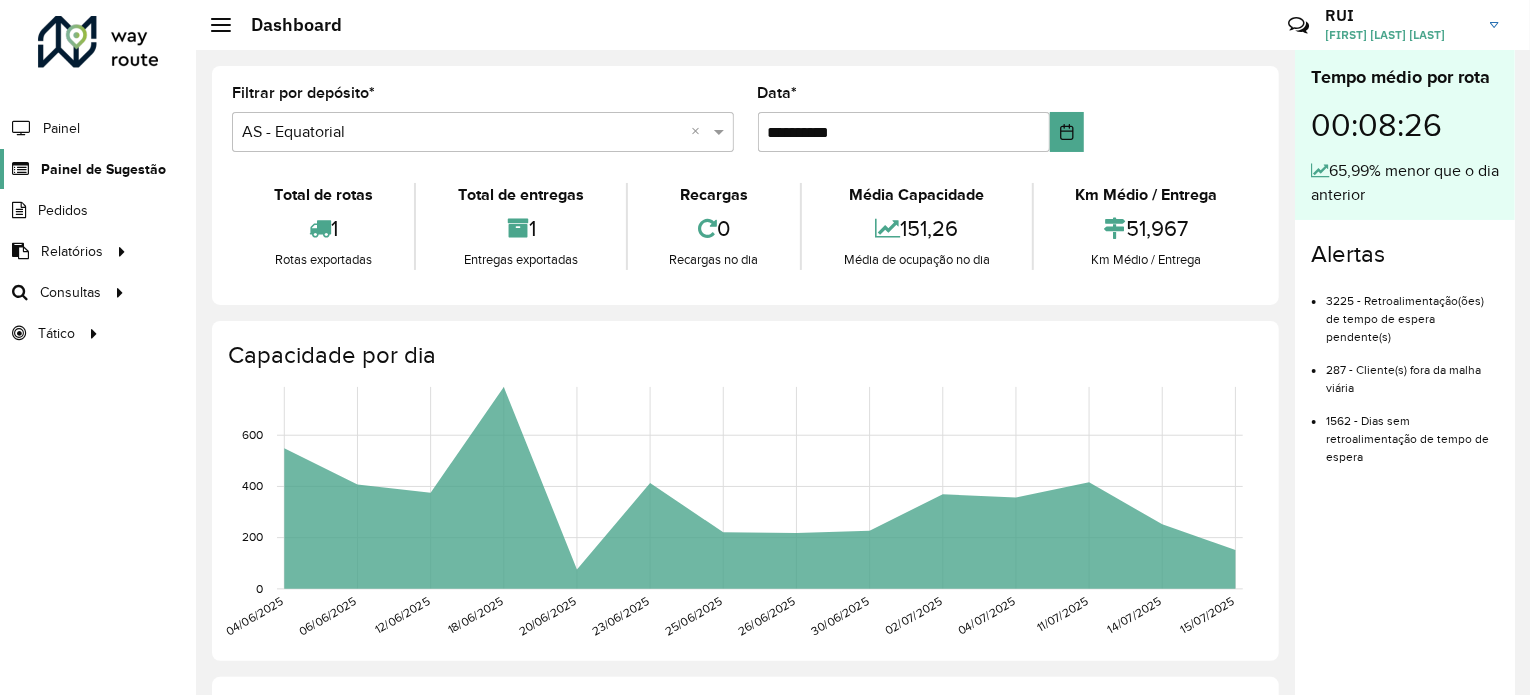 click on "Painel de Sugestão" 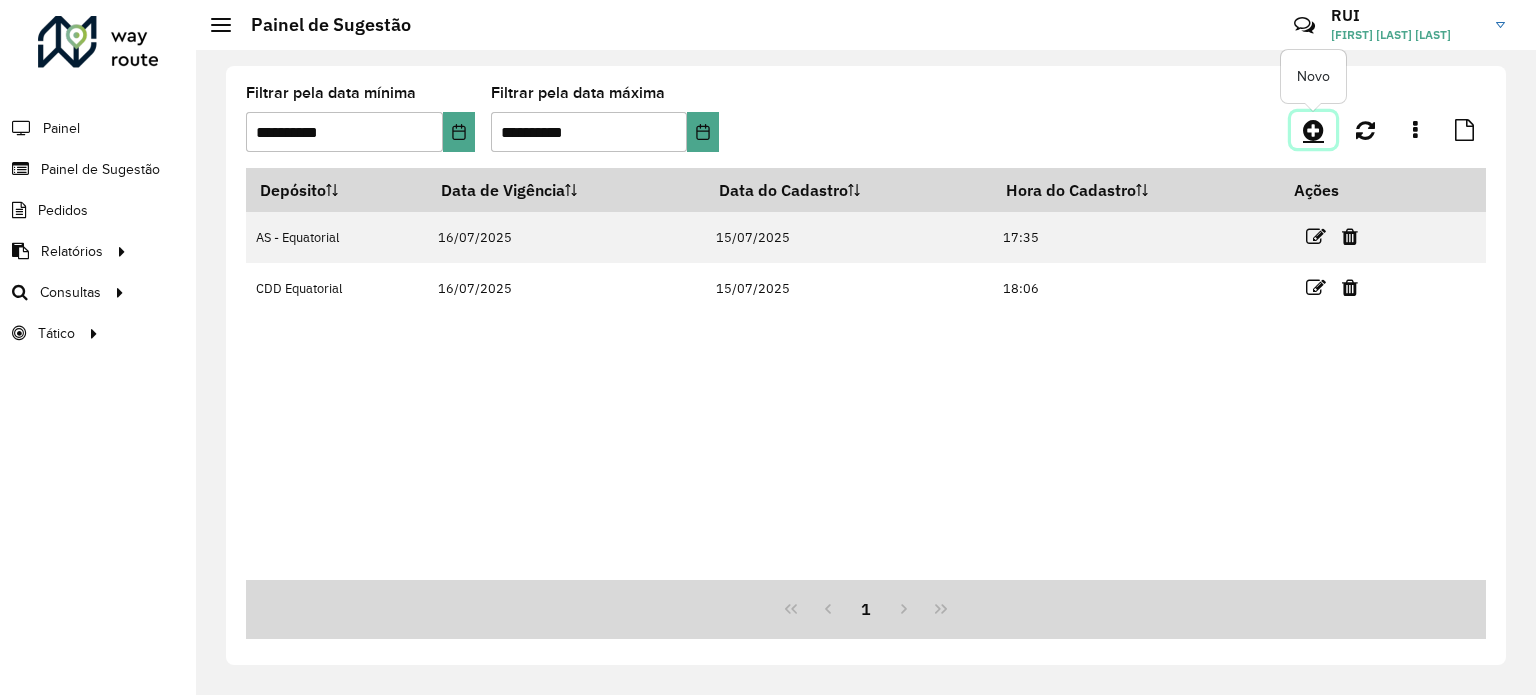 click 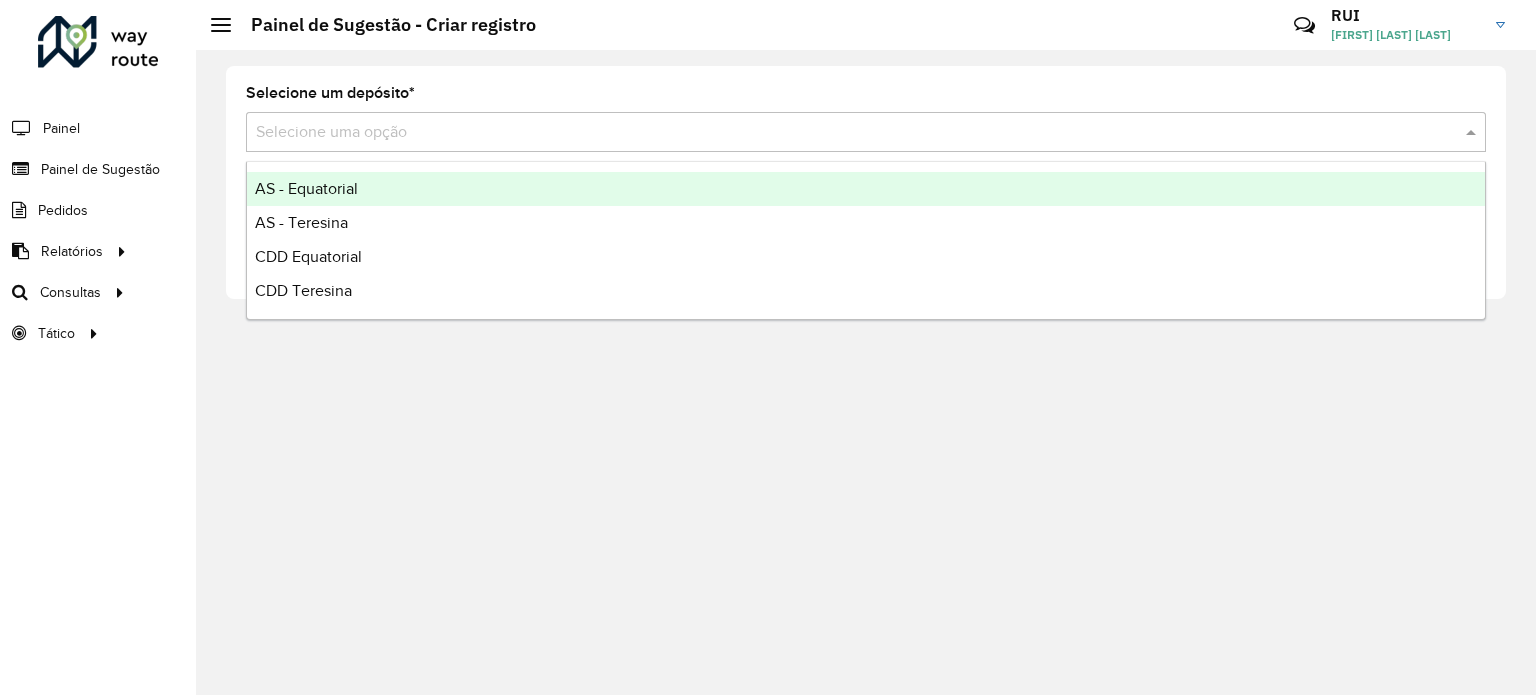 click at bounding box center (846, 133) 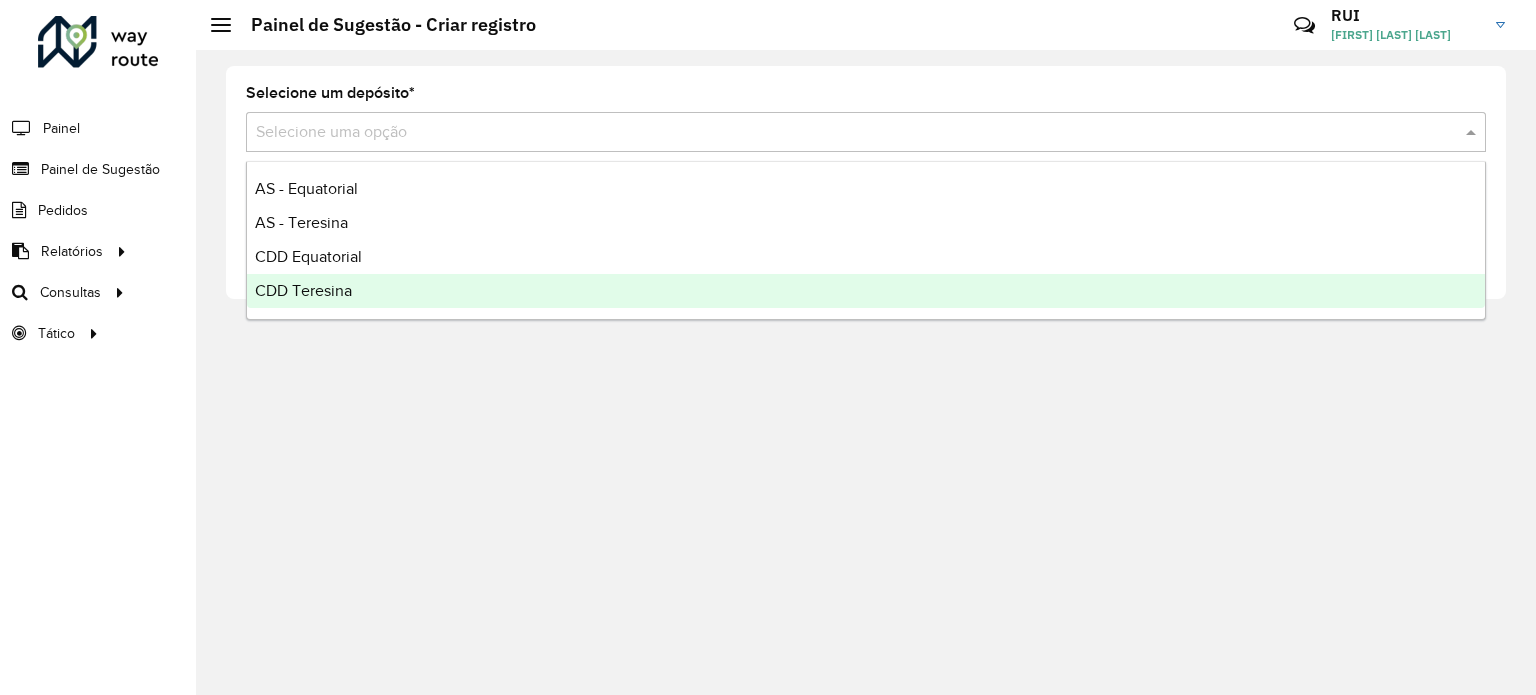 click on "CDD Teresina" at bounding box center (866, 291) 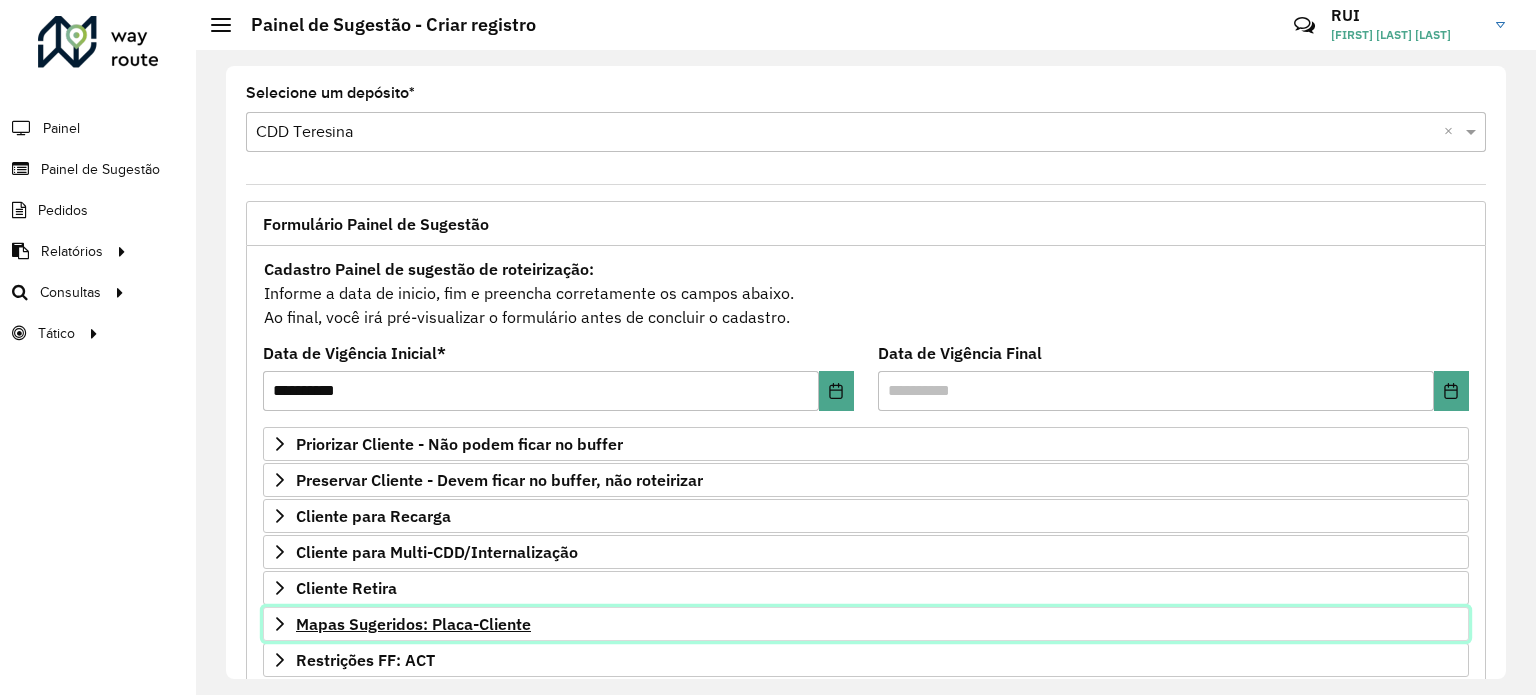 click on "Mapas Sugeridos: Placa-Cliente" at bounding box center [413, 624] 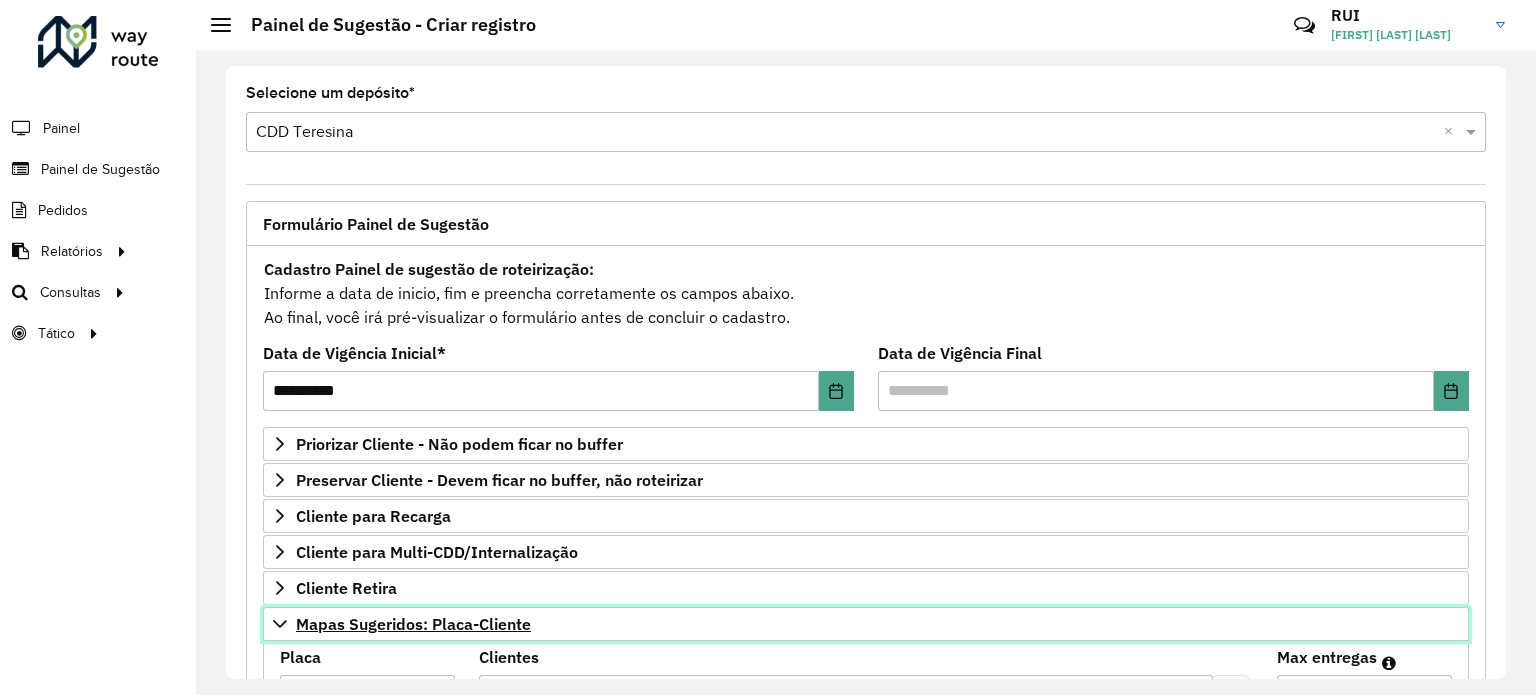 scroll, scrollTop: 235, scrollLeft: 0, axis: vertical 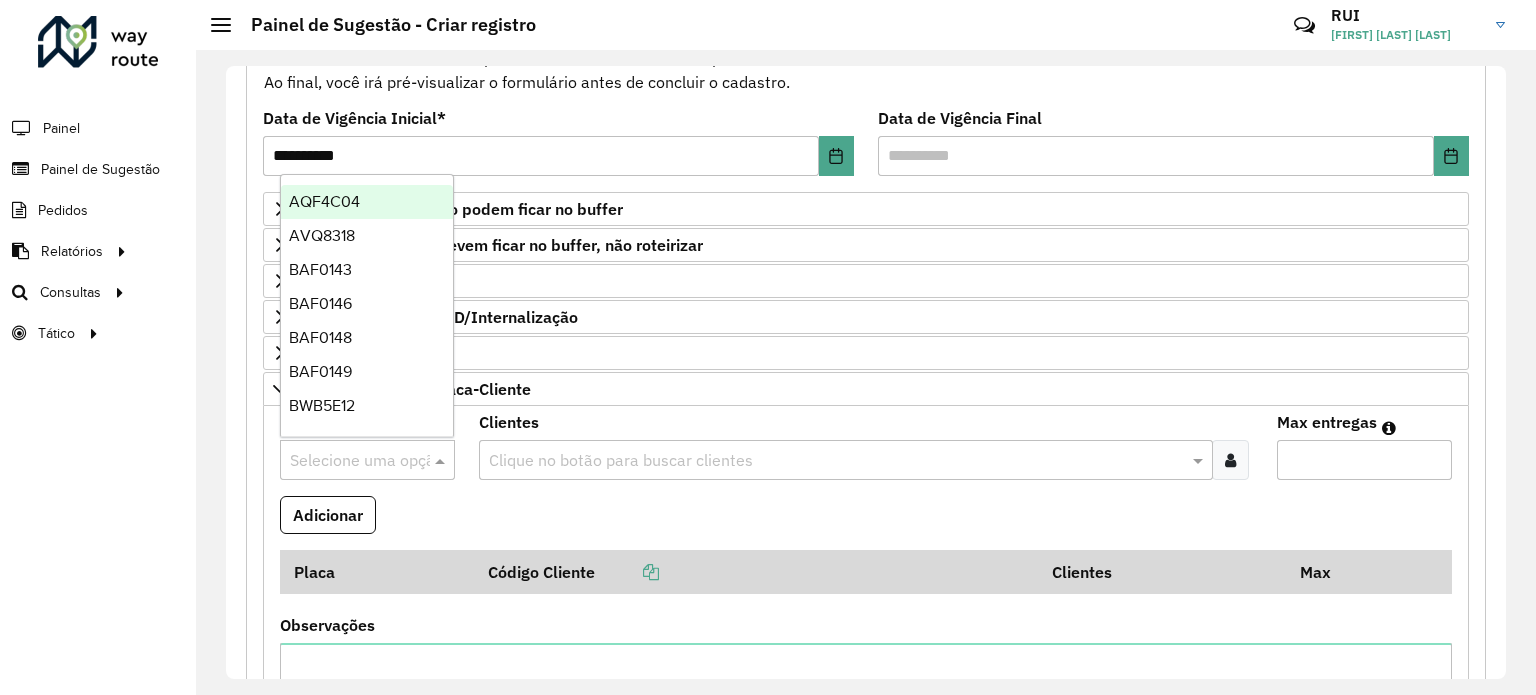click at bounding box center (347, 461) 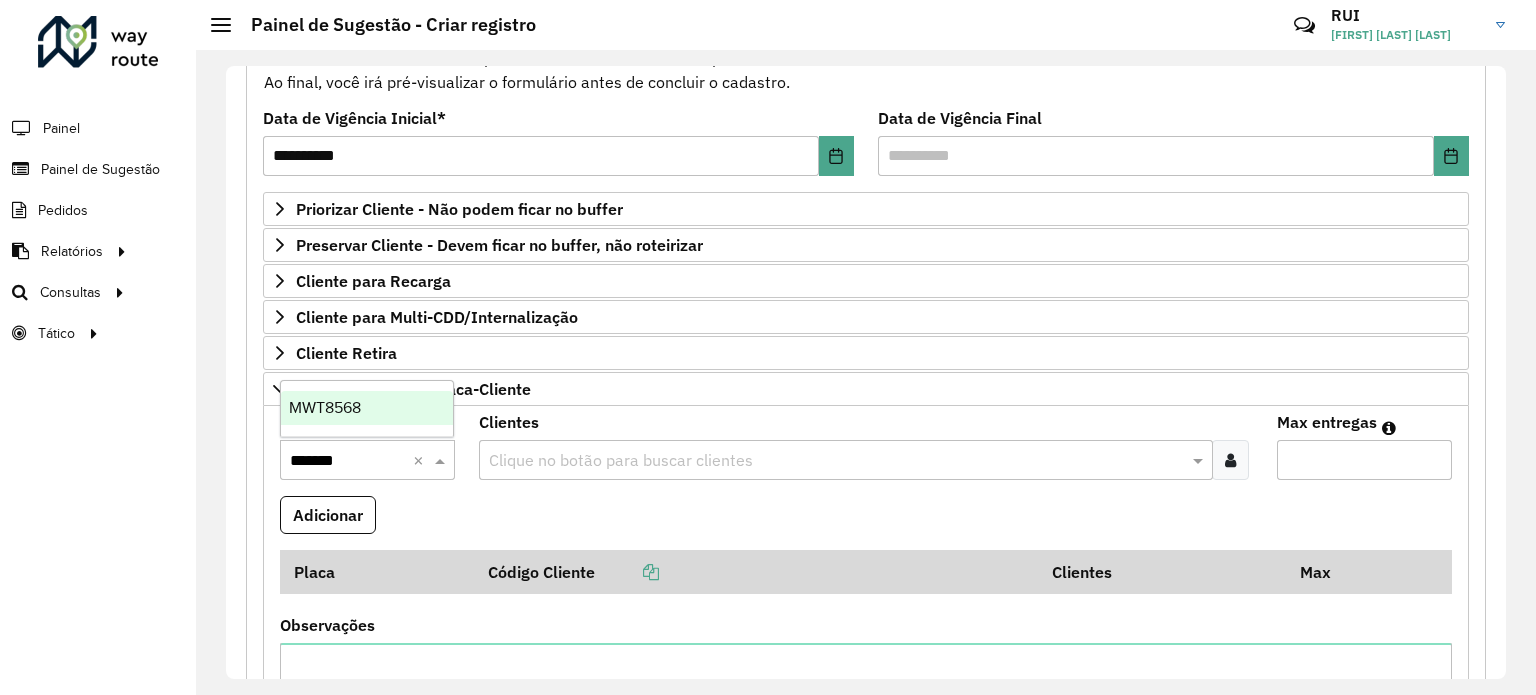 type 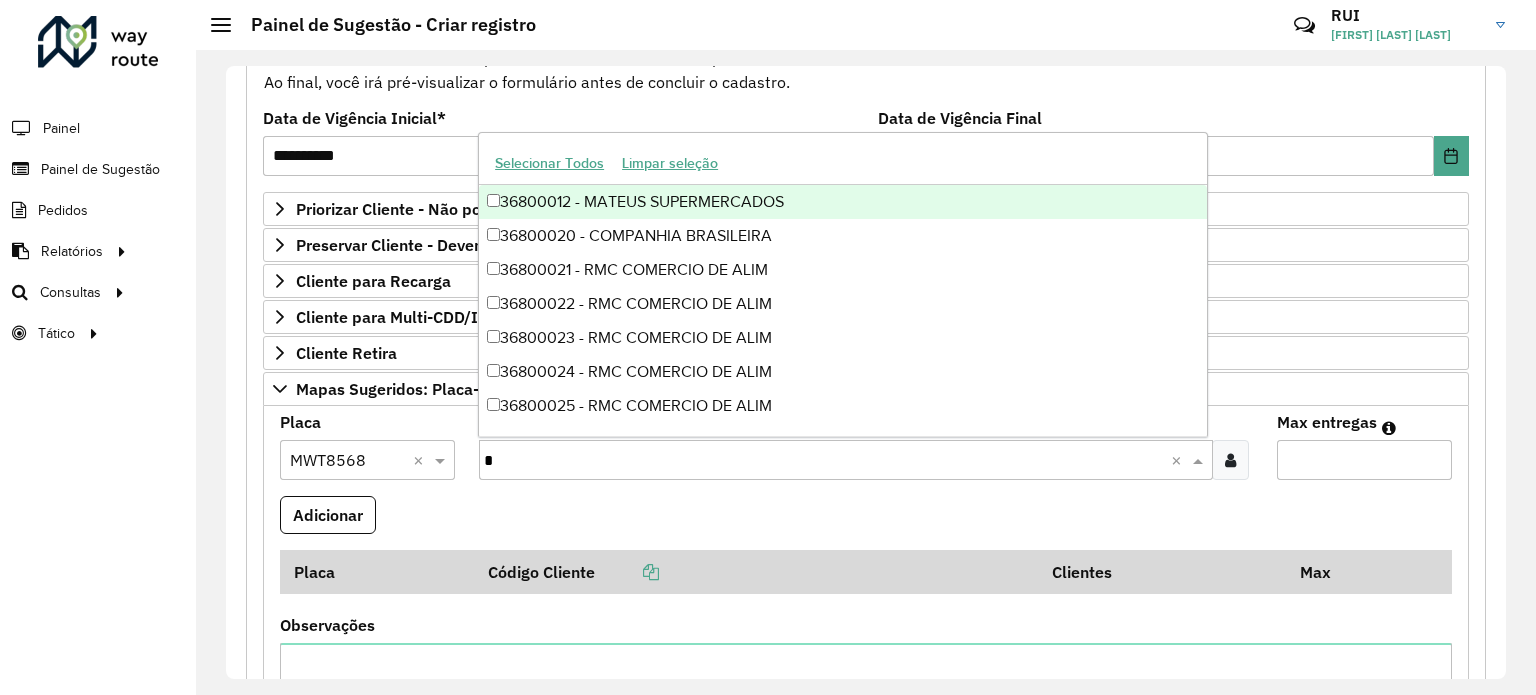 type on "**" 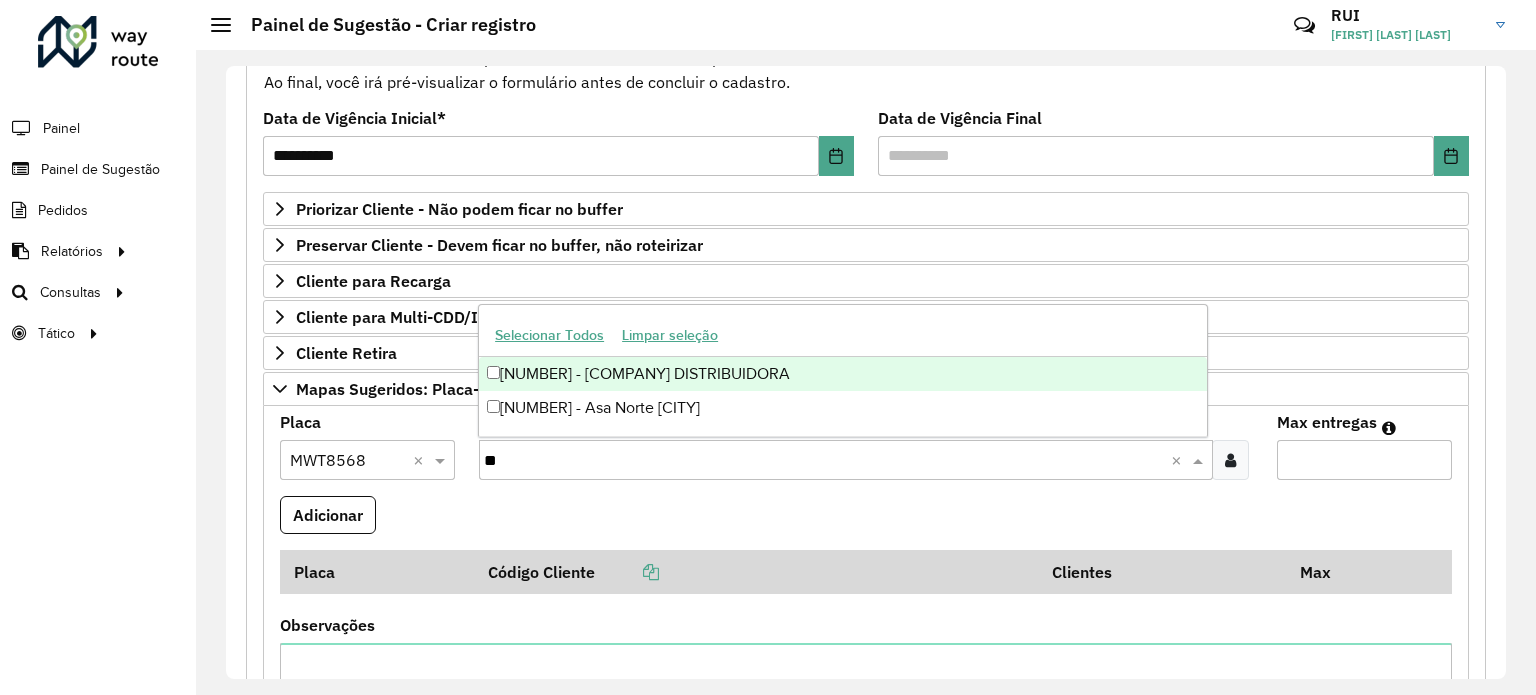 type 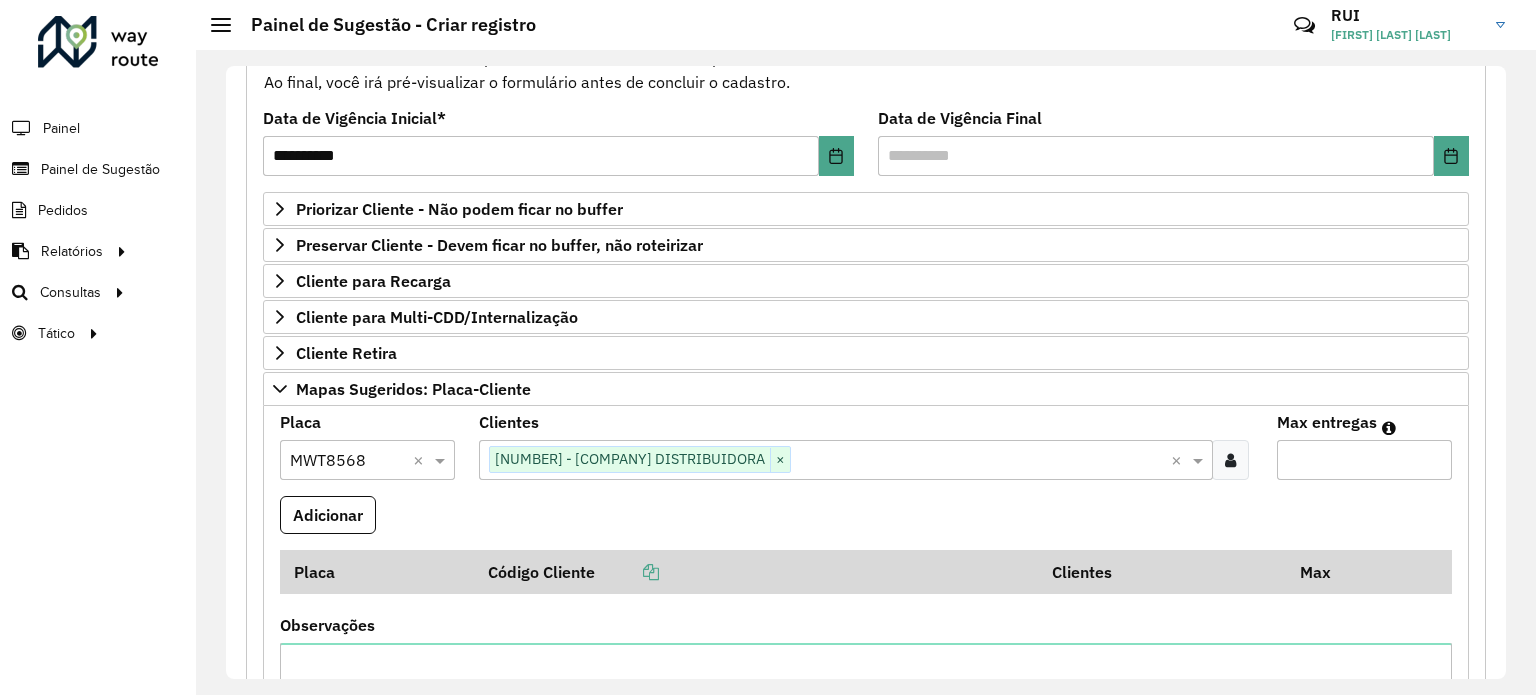 type on "*" 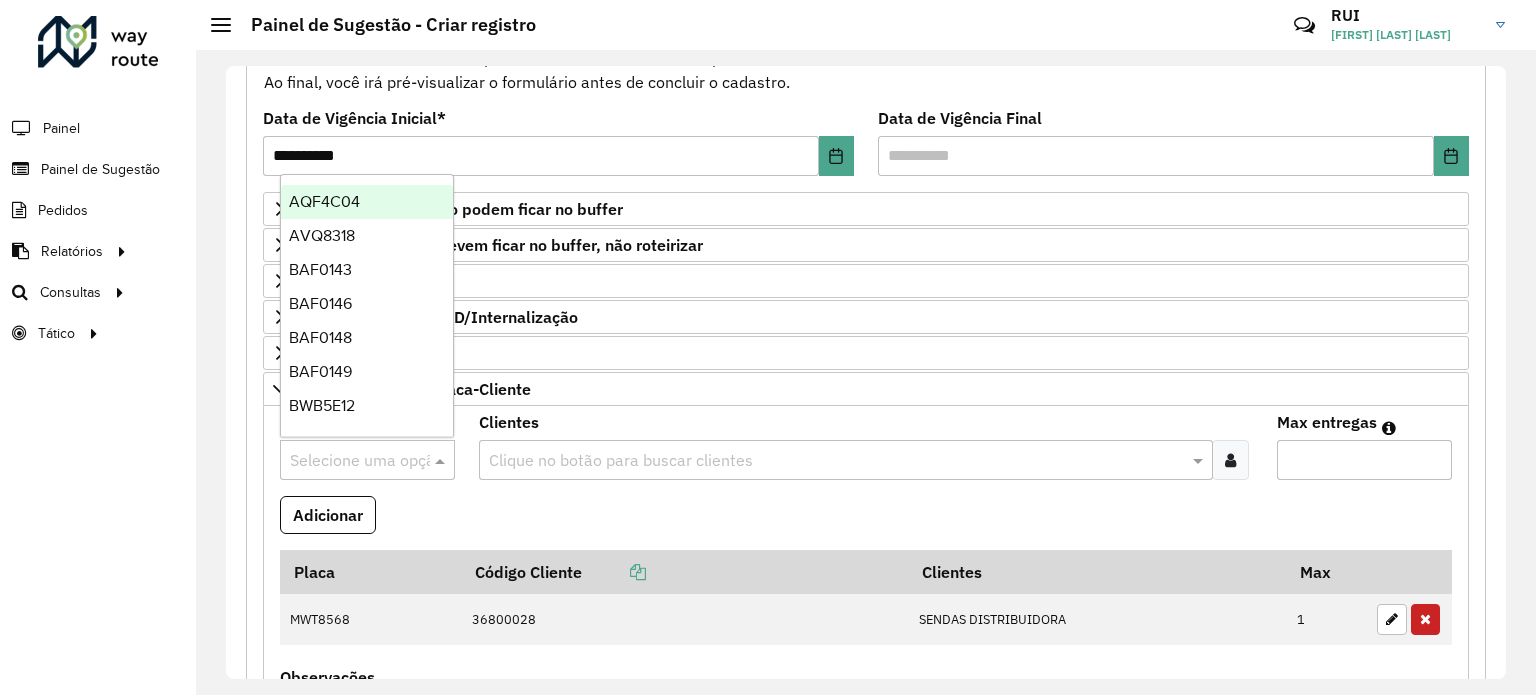 click at bounding box center (347, 461) 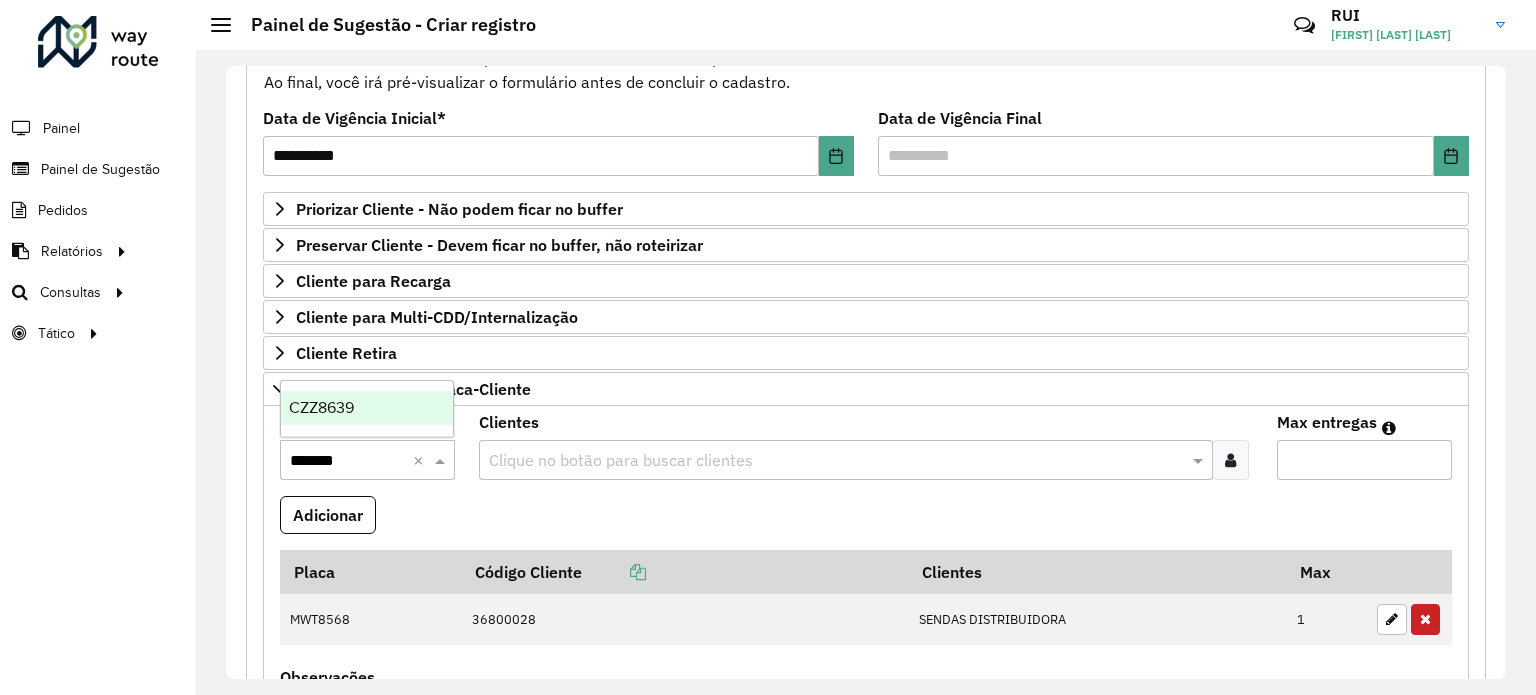 type 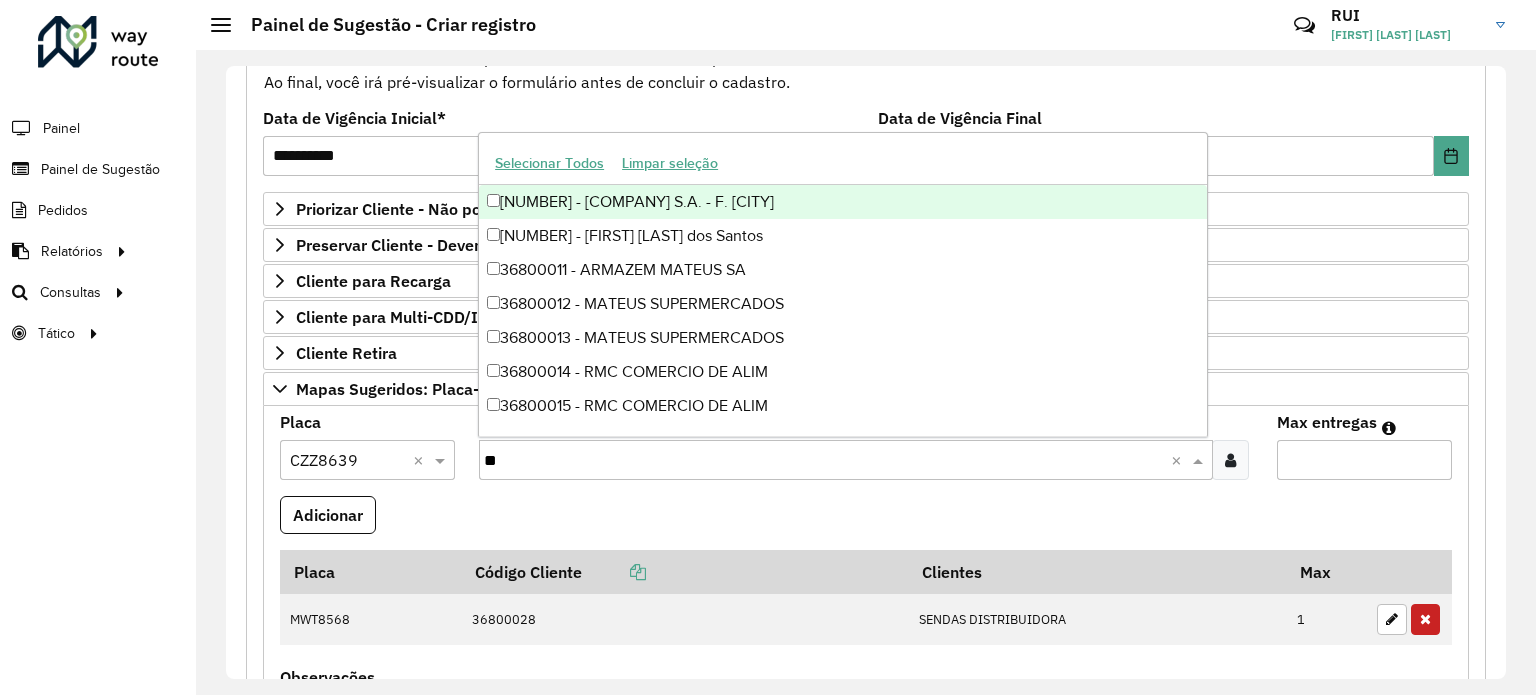 type on "***" 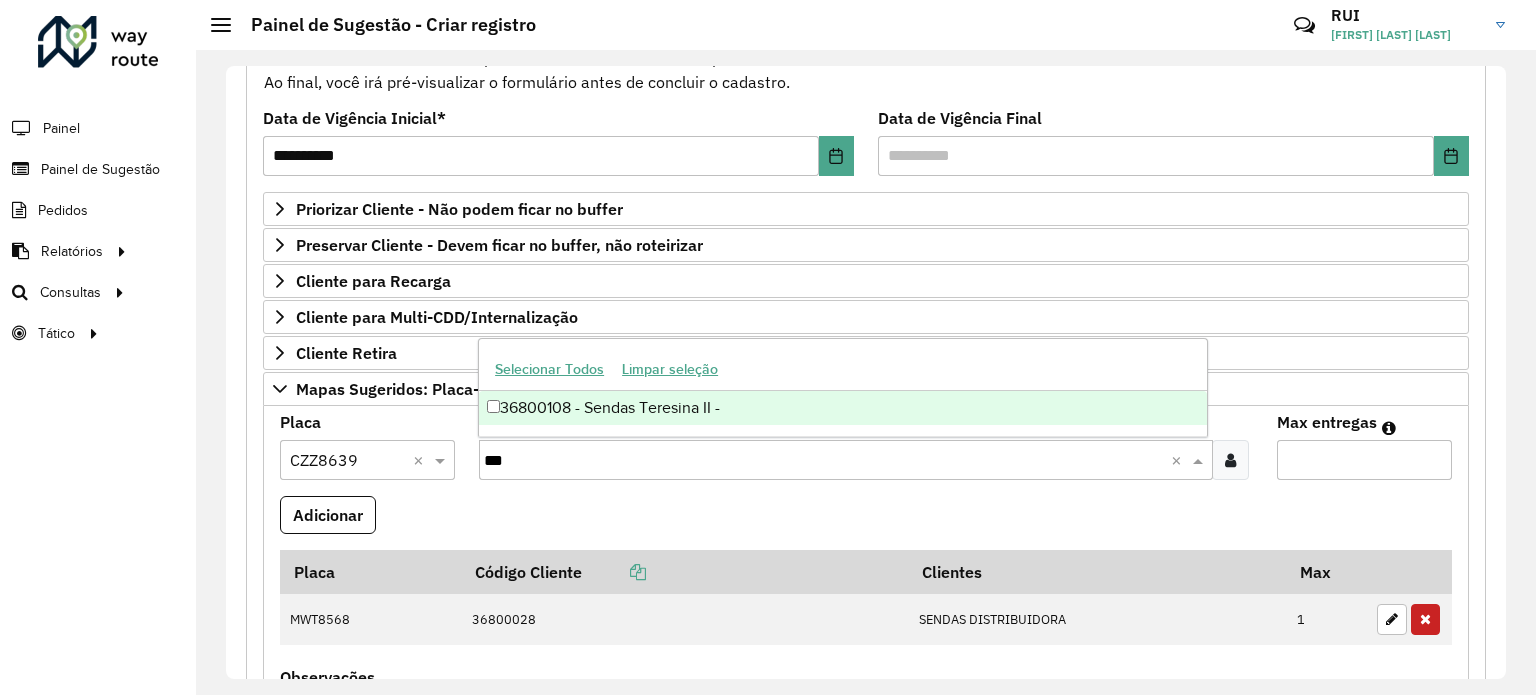 type 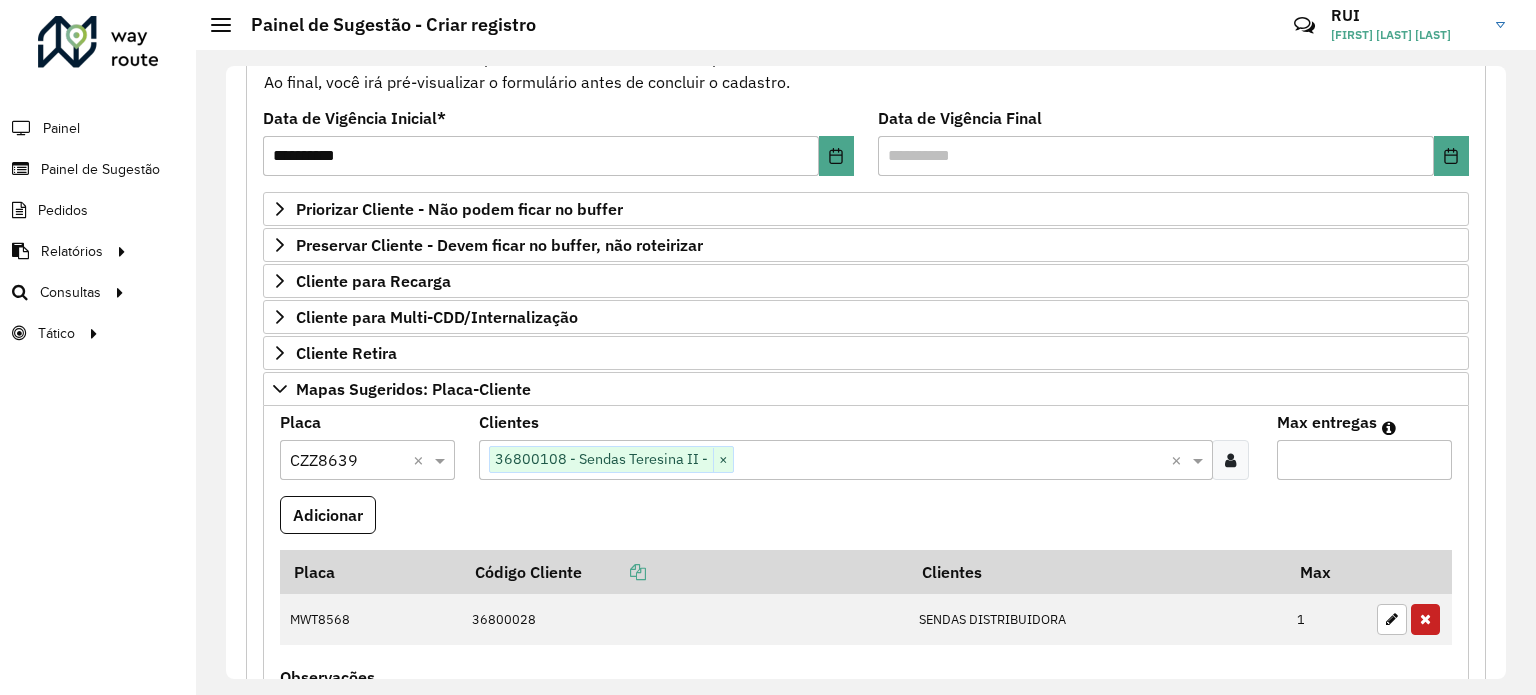 type on "*" 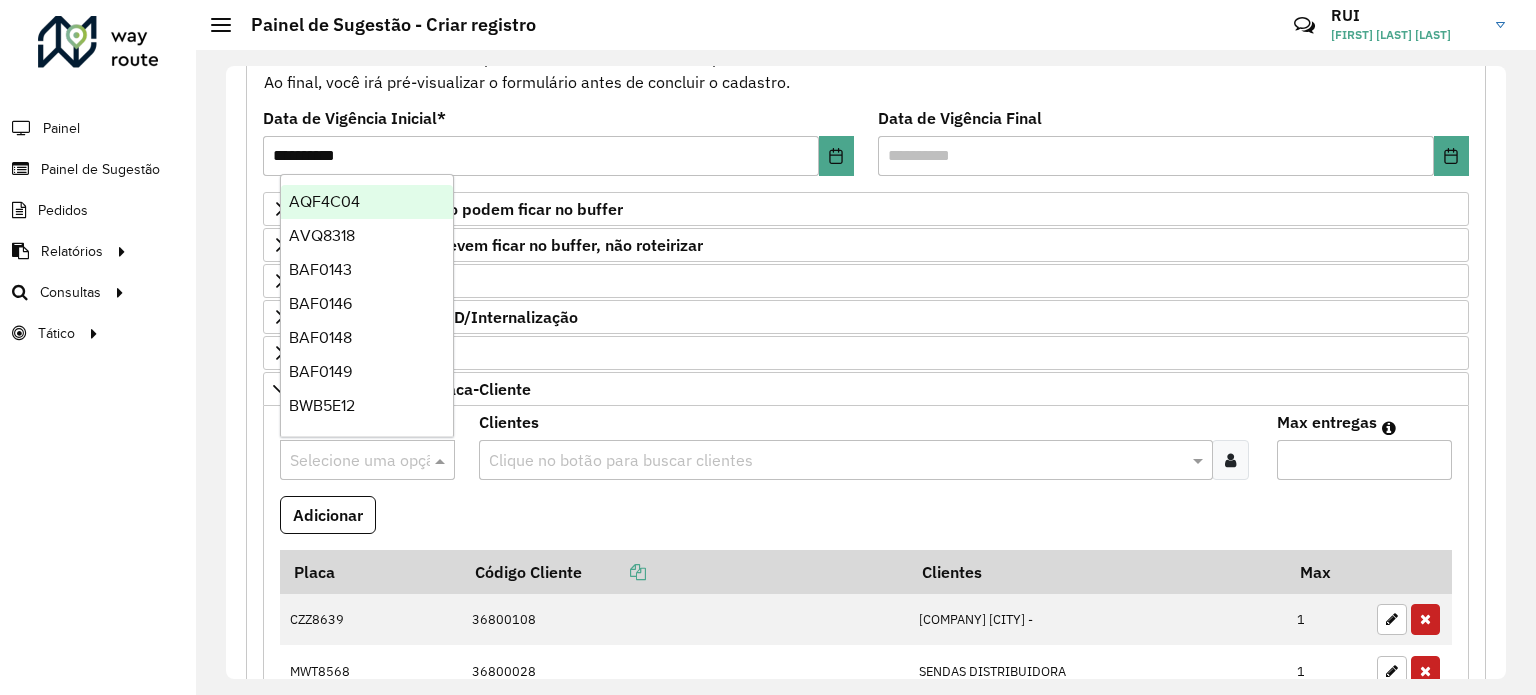 click at bounding box center [347, 461] 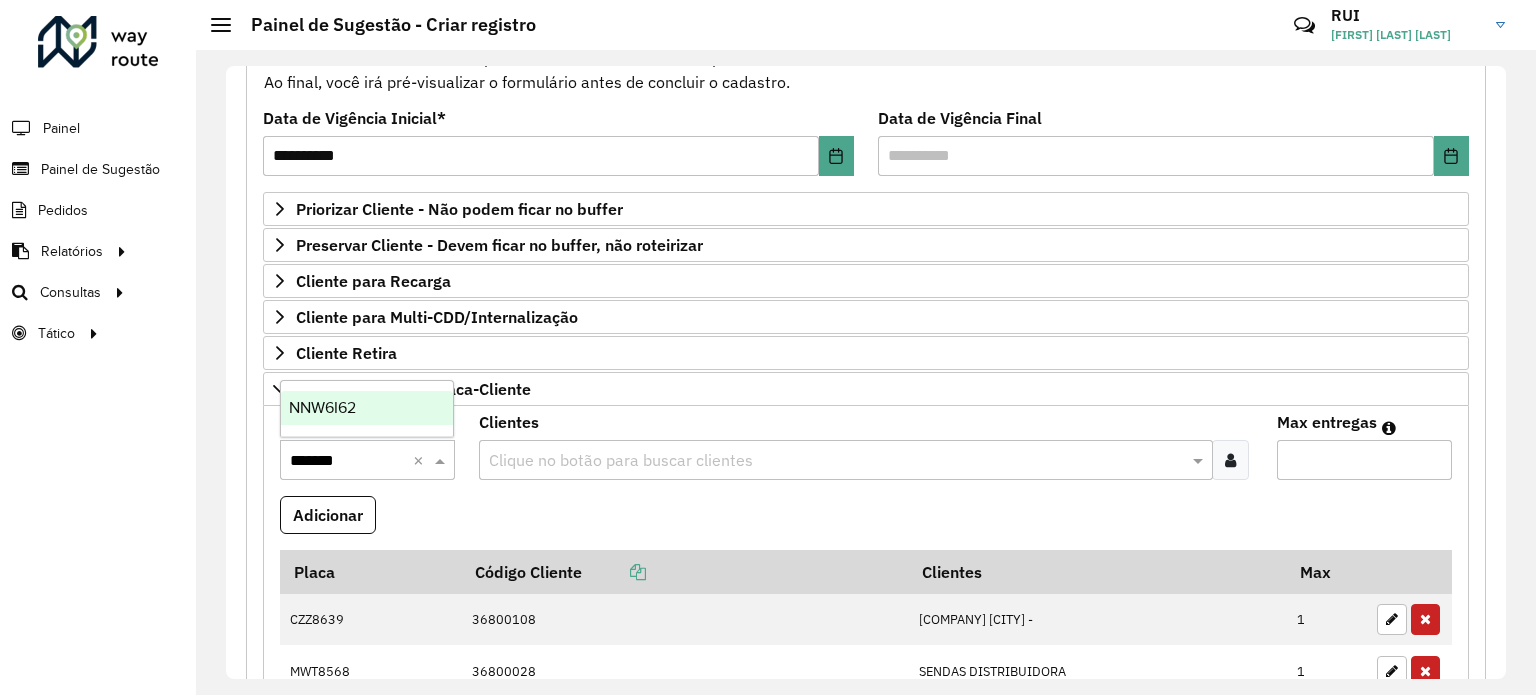 type 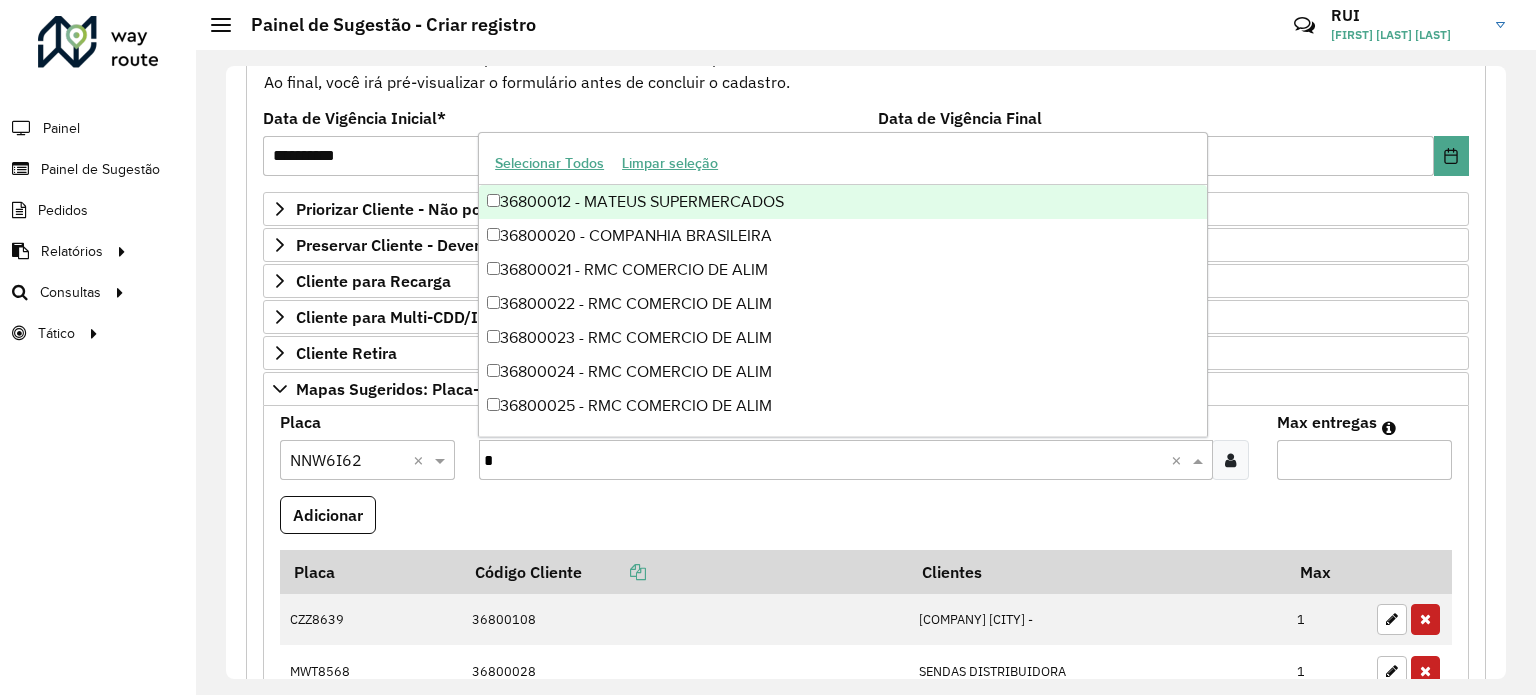 type on "**" 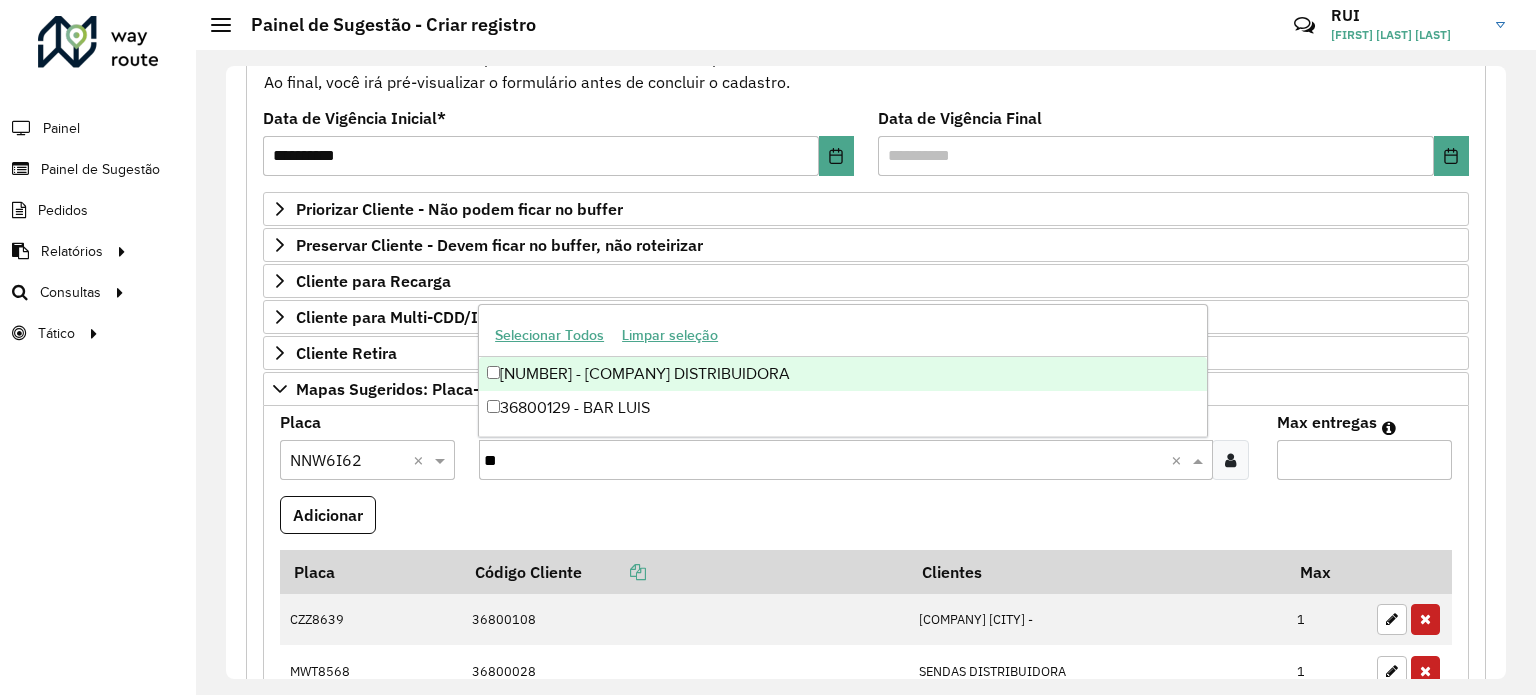 type 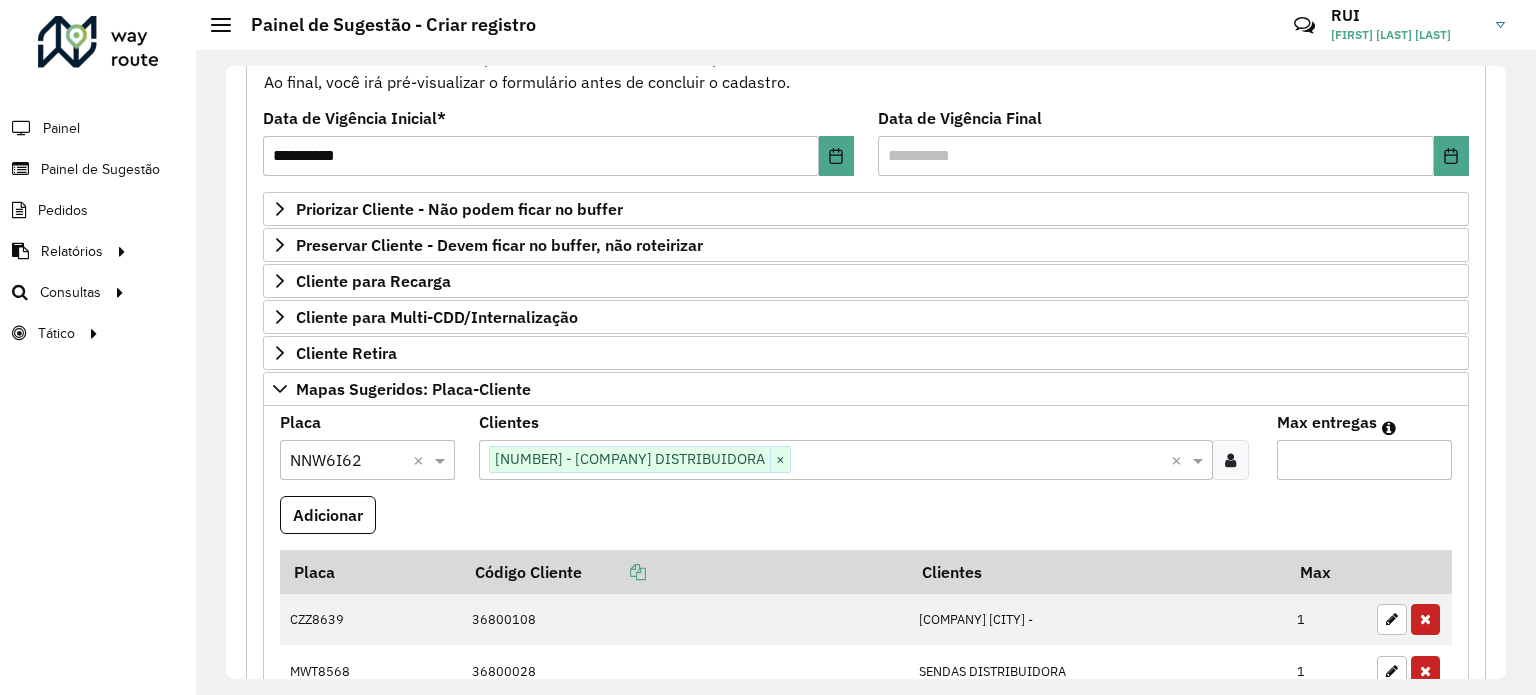 type on "*" 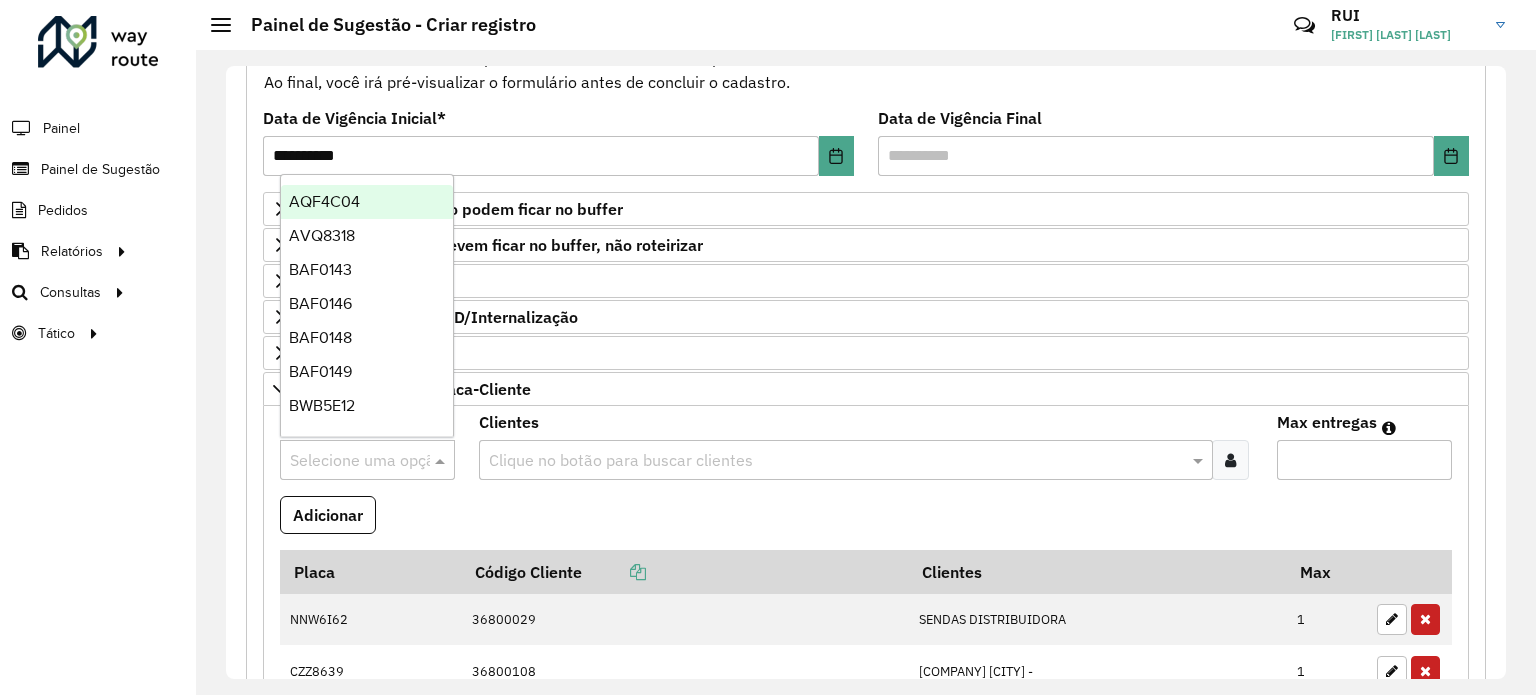 click at bounding box center [347, 461] 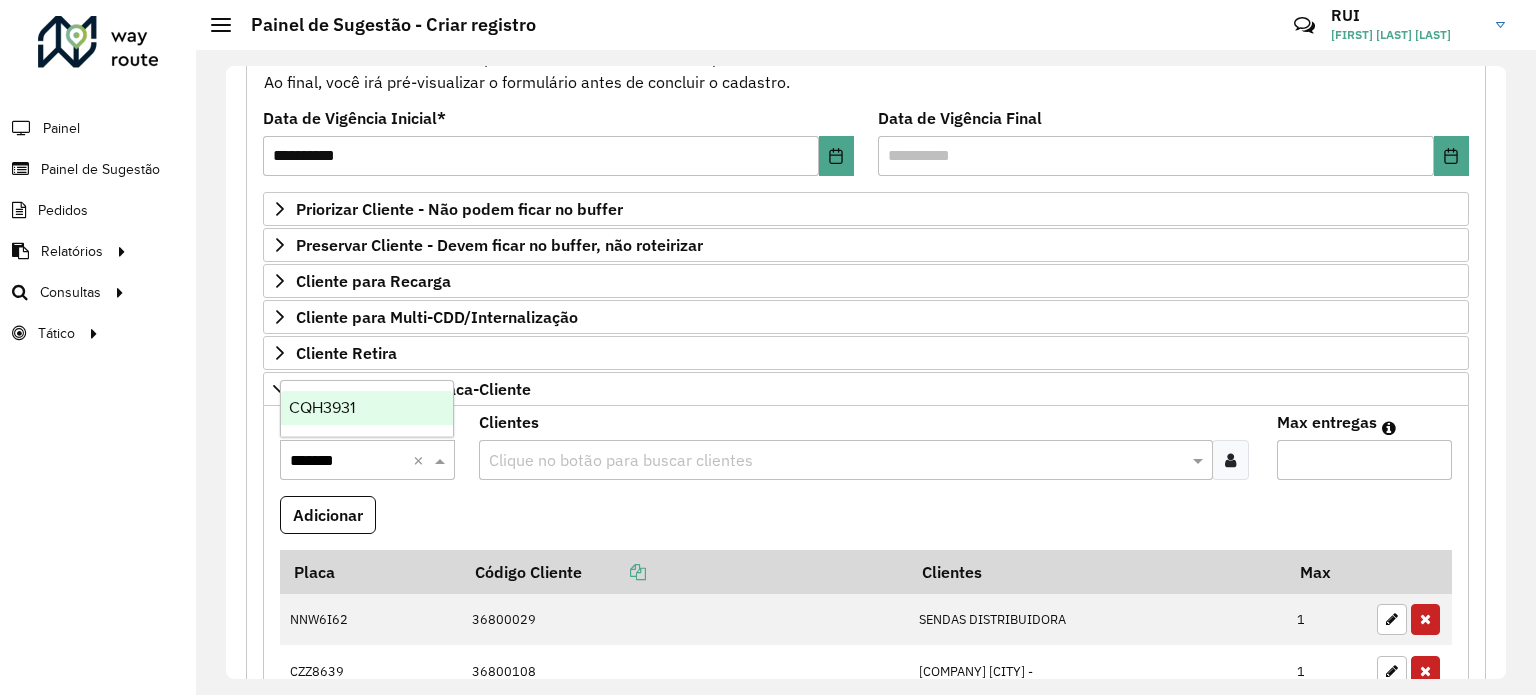type 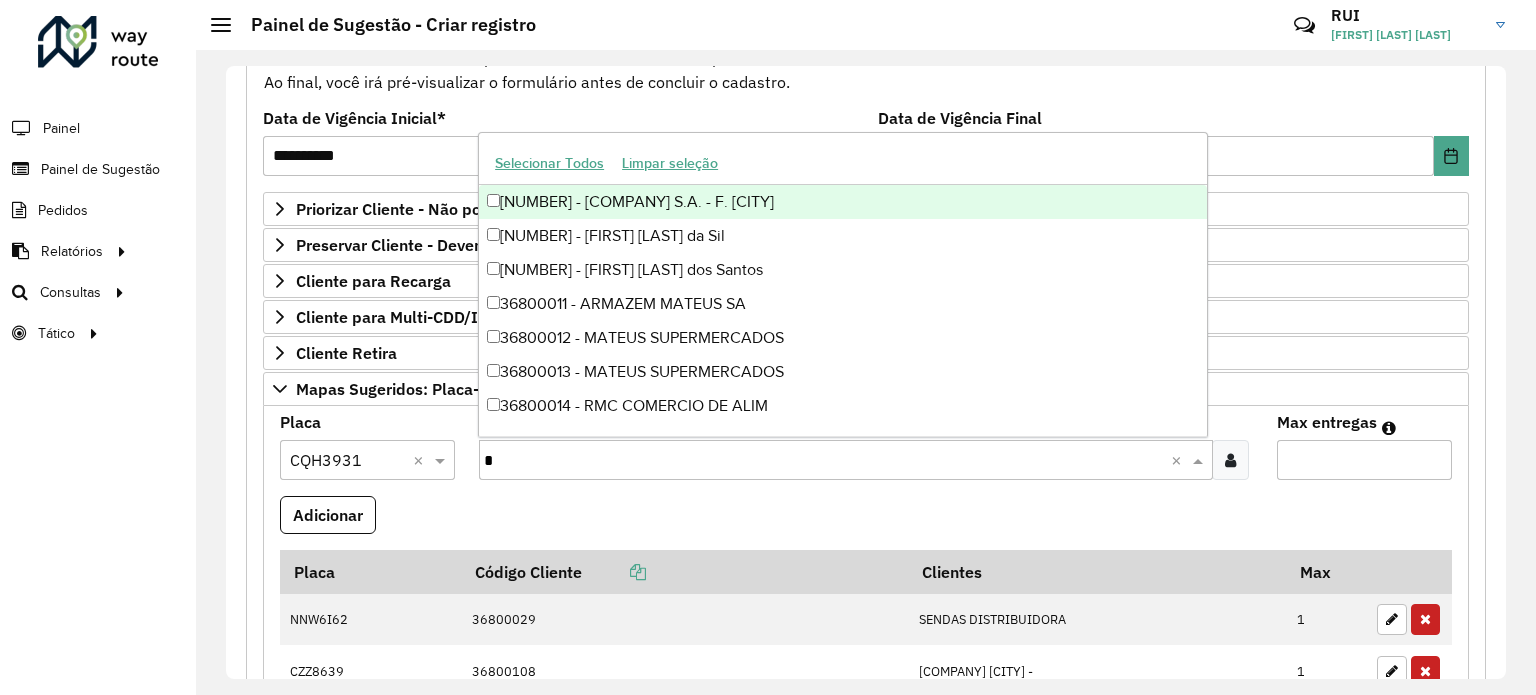type on "**" 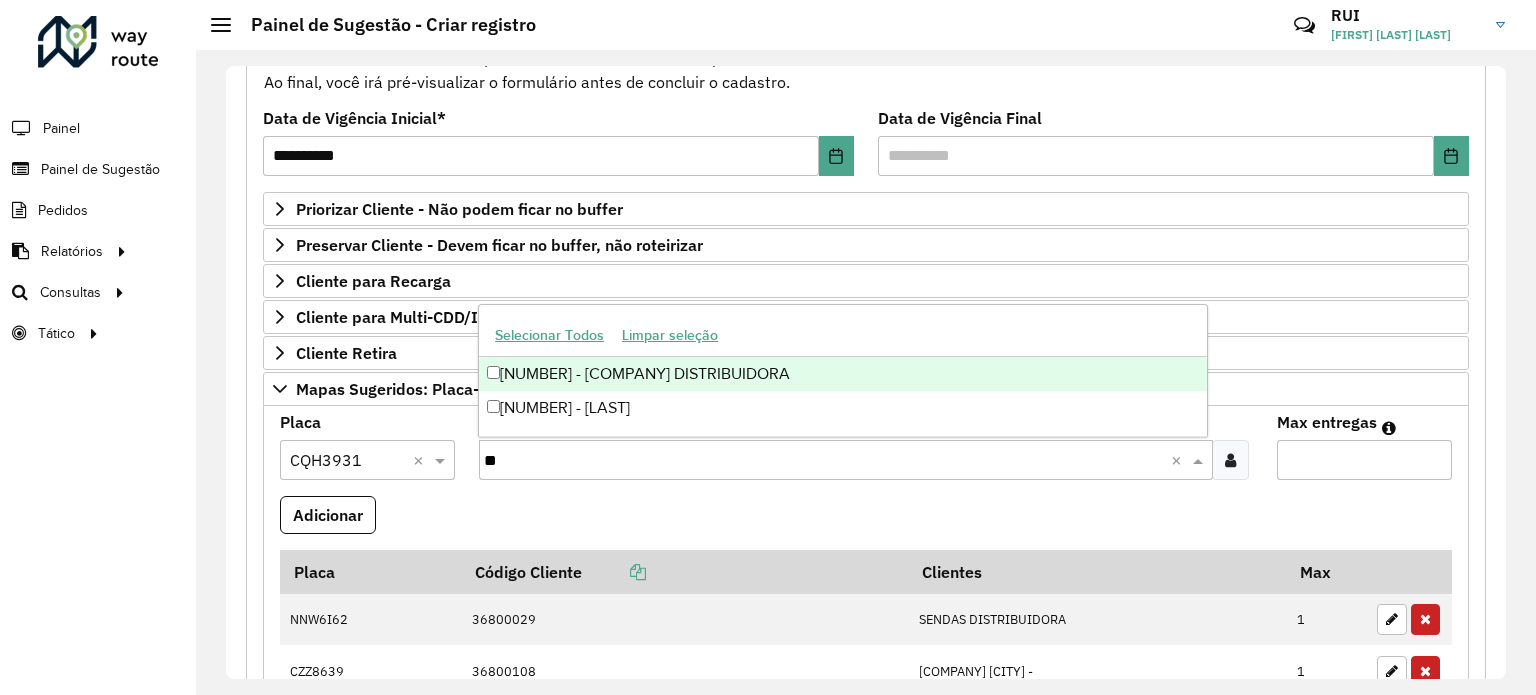 type 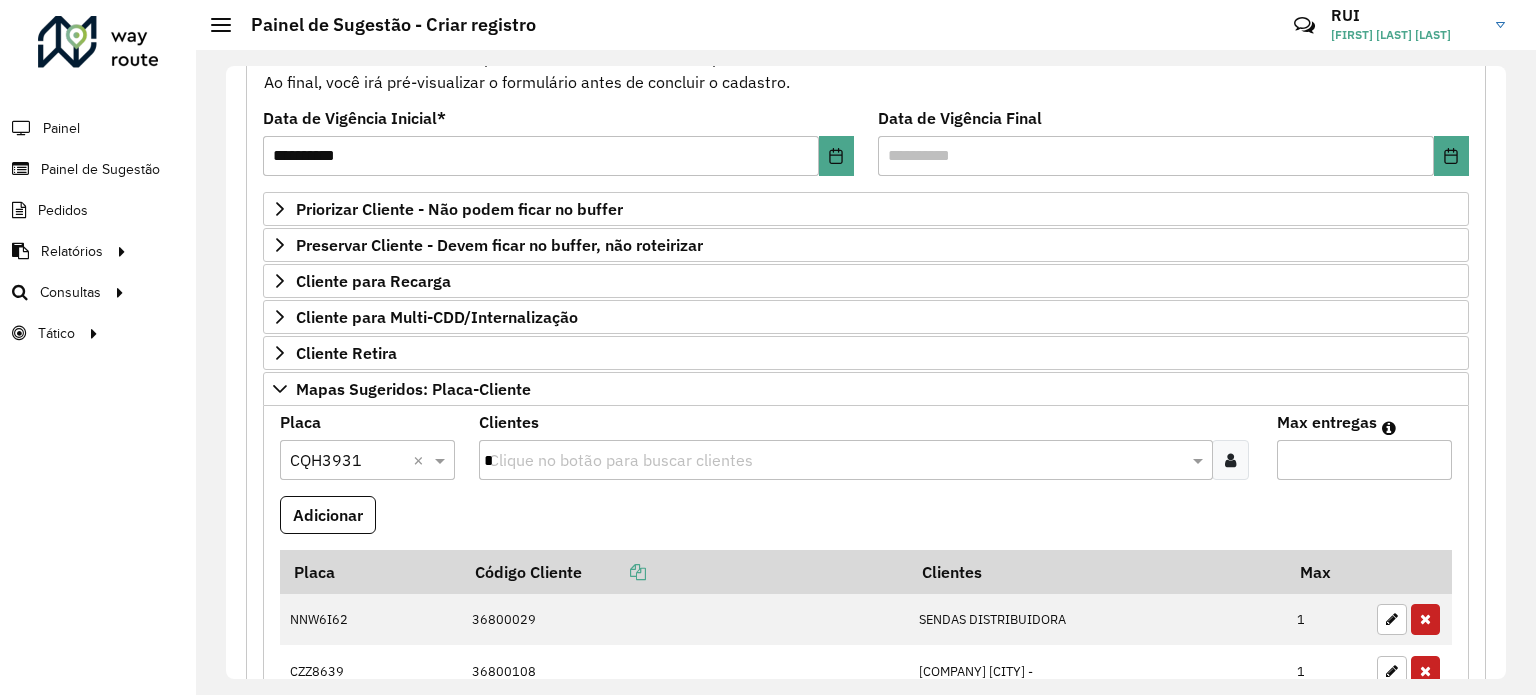 type on "**" 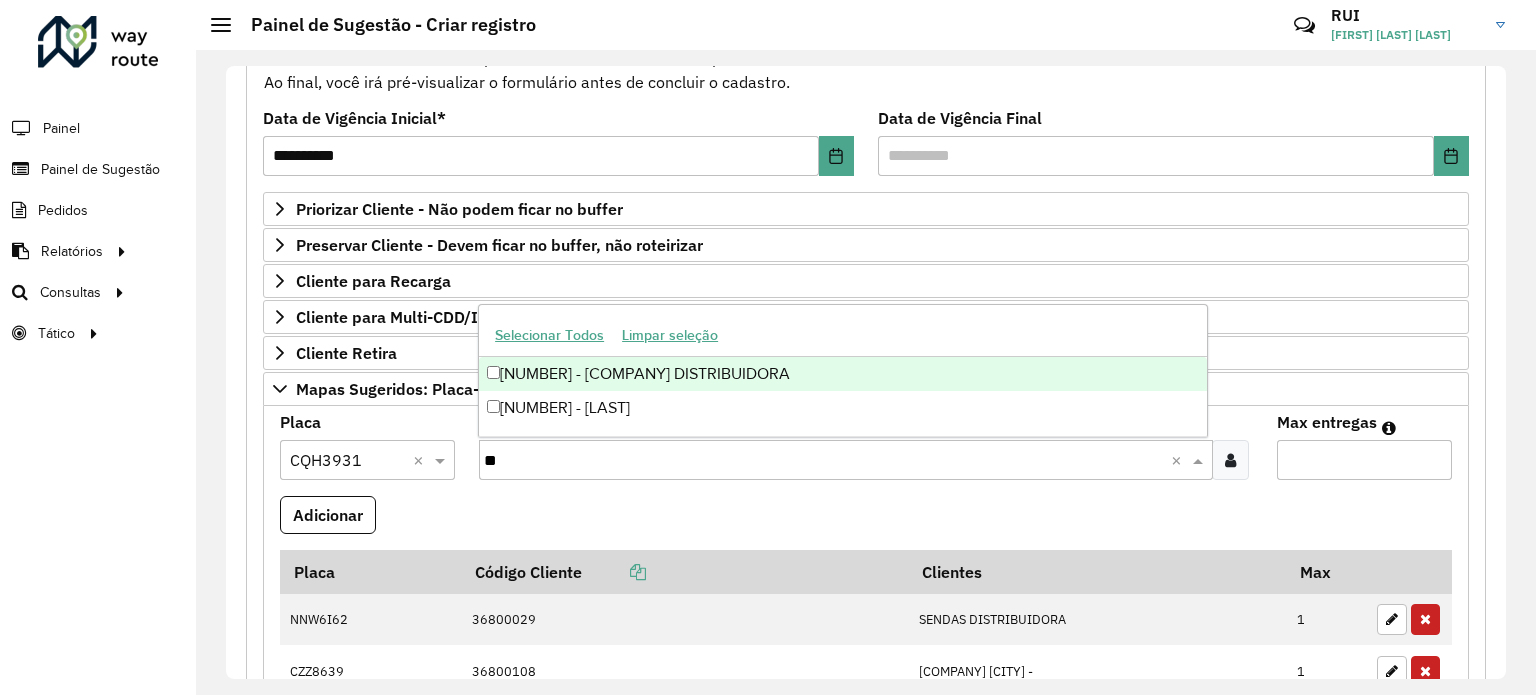 type 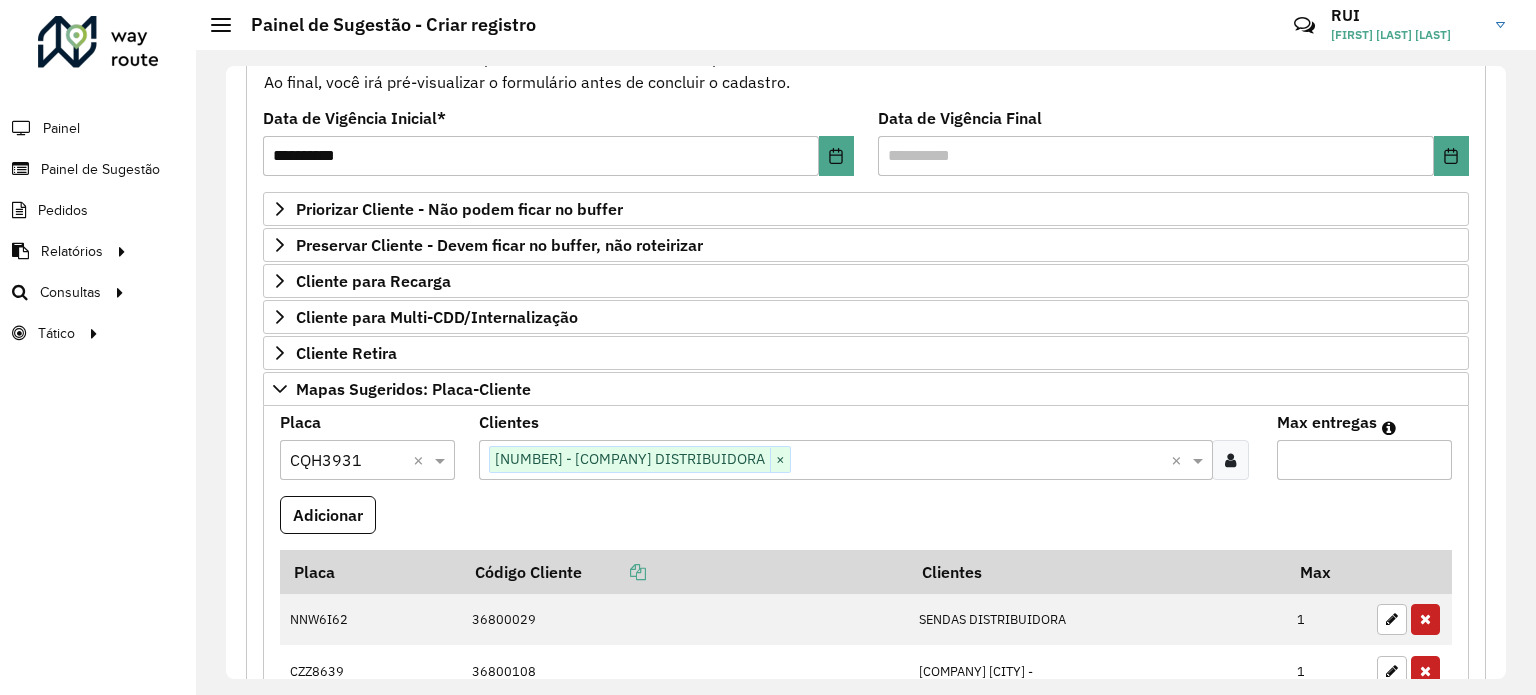 type on "*" 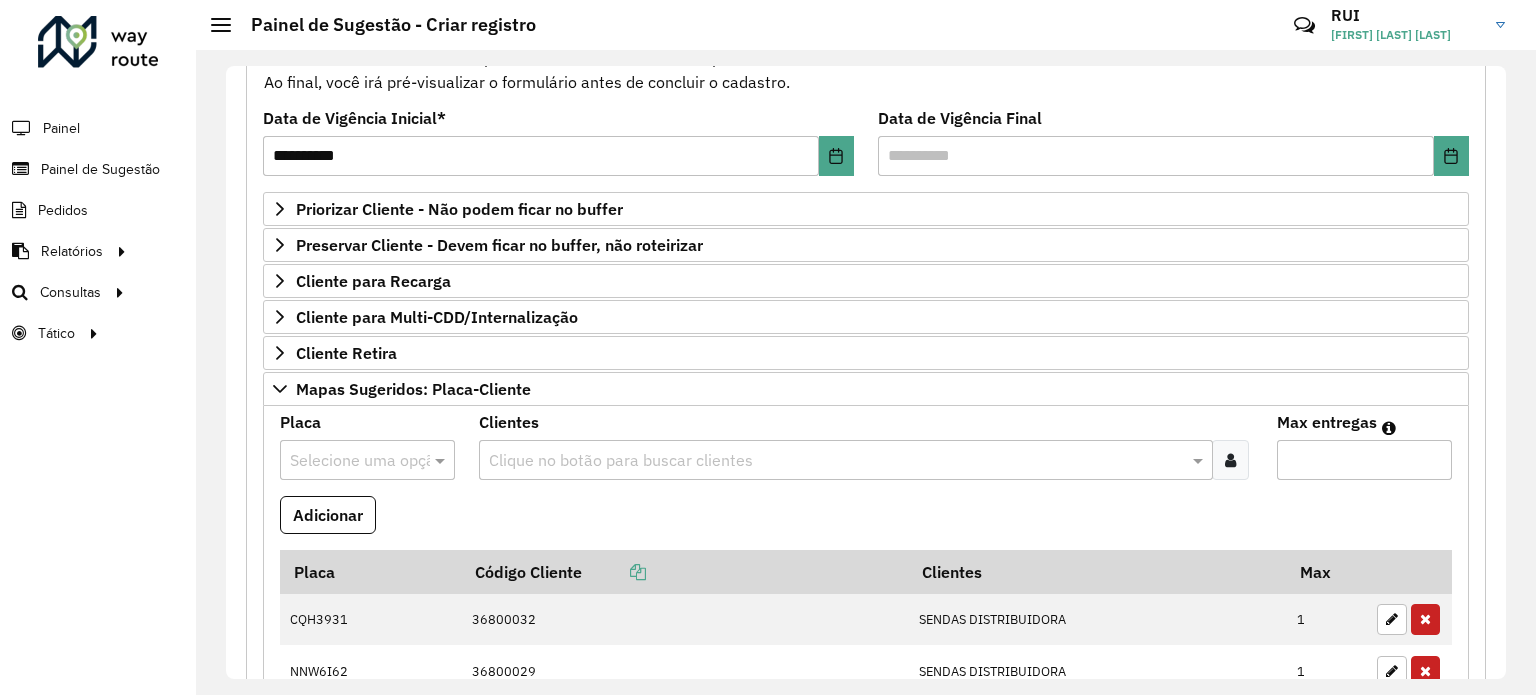scroll, scrollTop: 932, scrollLeft: 0, axis: vertical 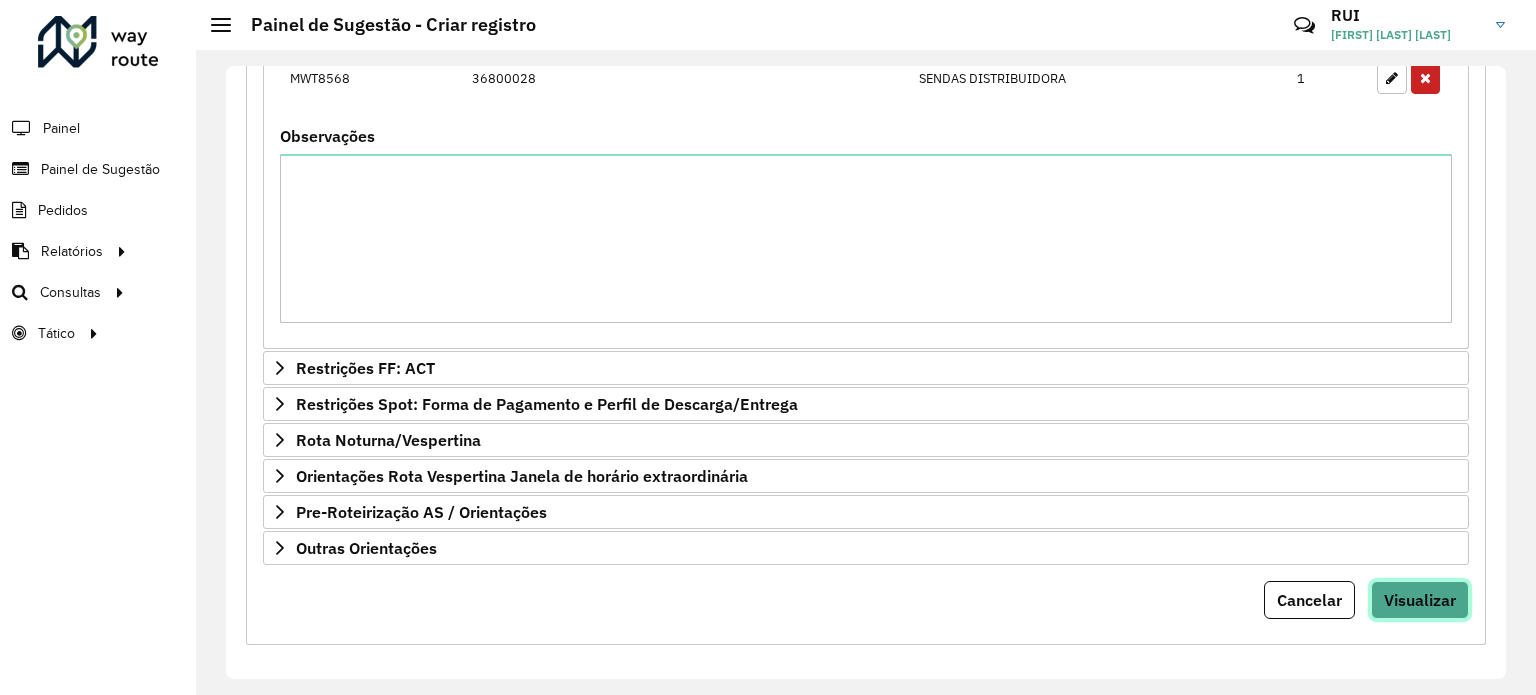 click on "Visualizar" at bounding box center [1420, 600] 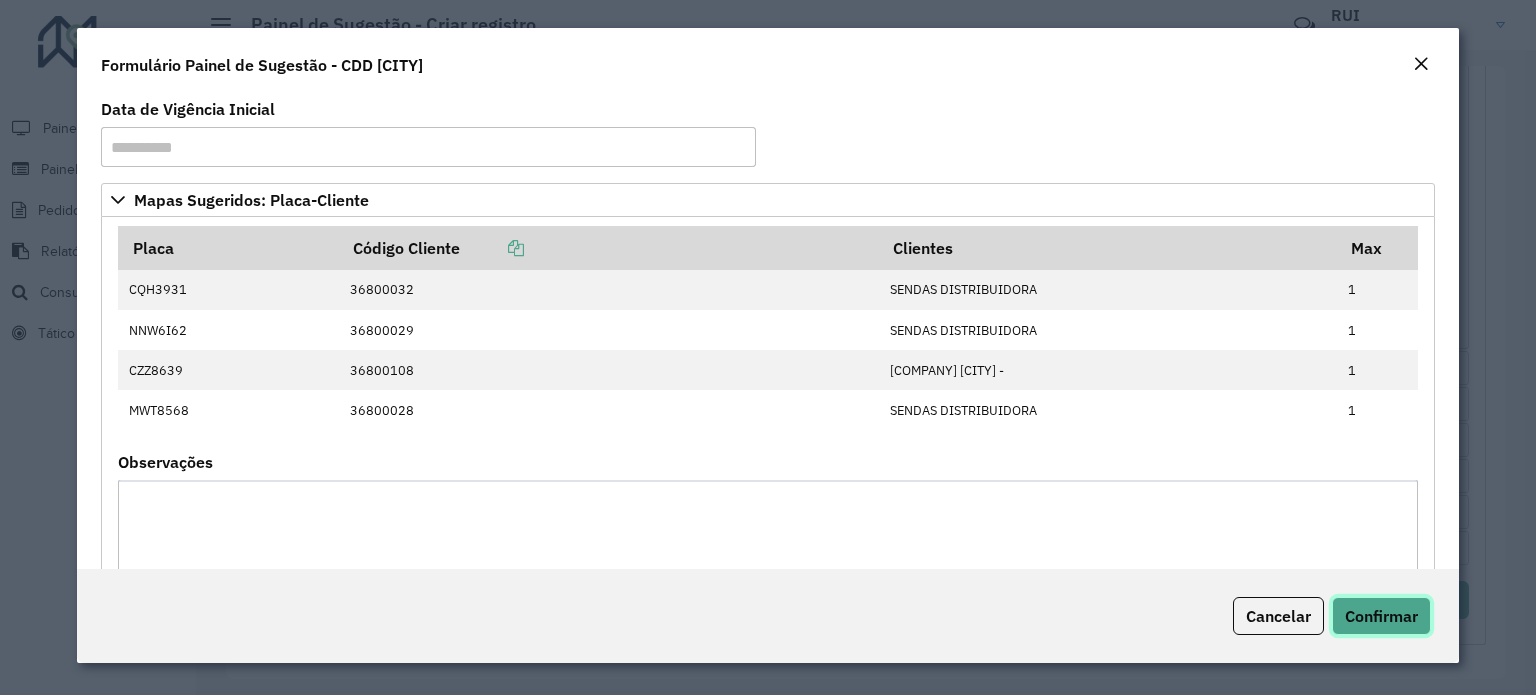 click on "Confirmar" 